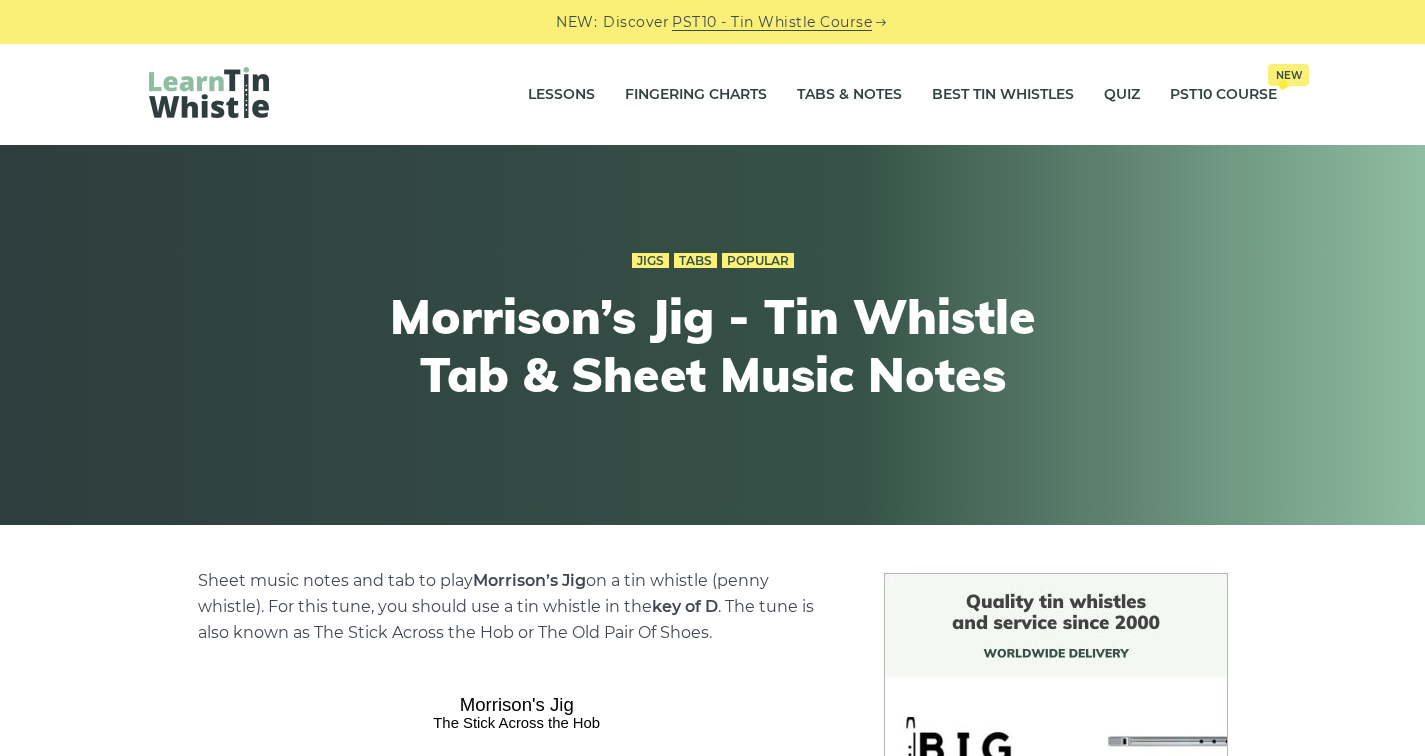scroll, scrollTop: 1294, scrollLeft: 0, axis: vertical 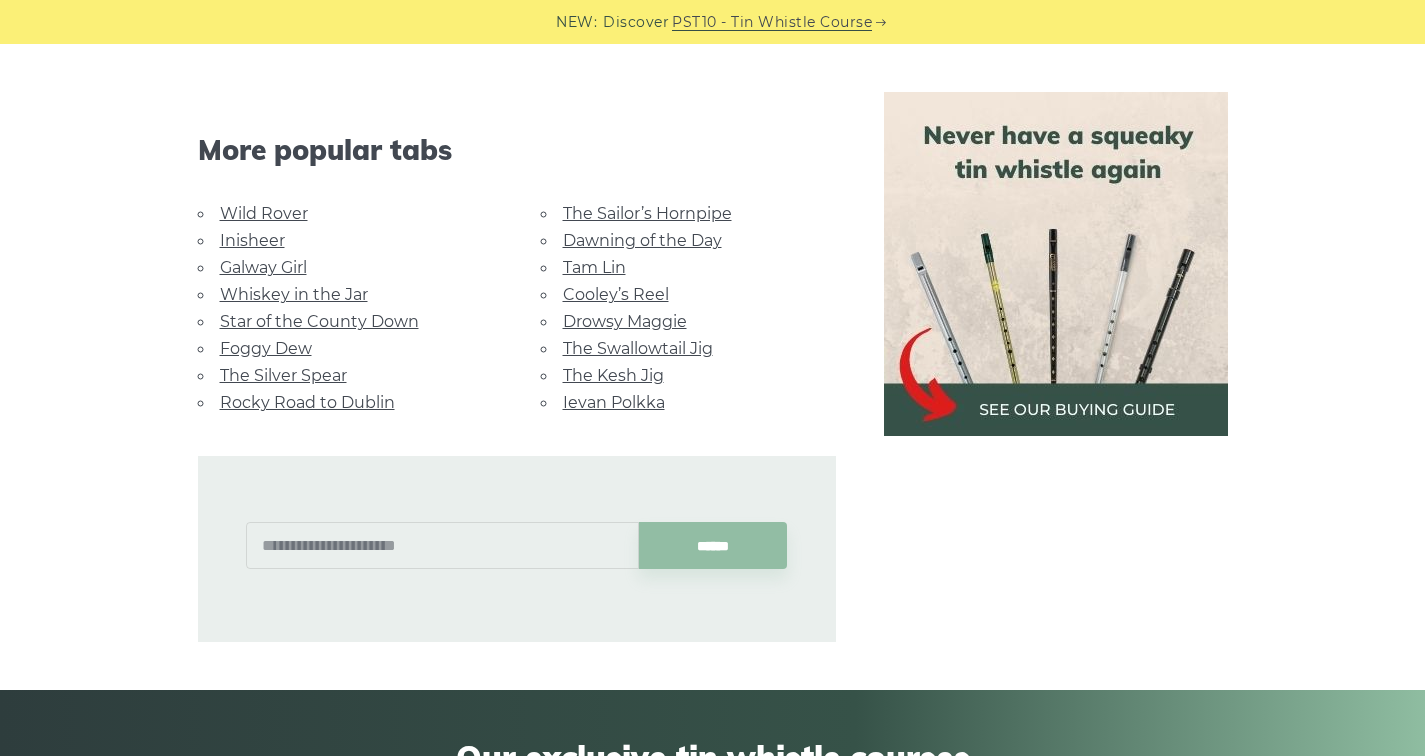 click on "Drowsy Maggie" at bounding box center [625, 321] 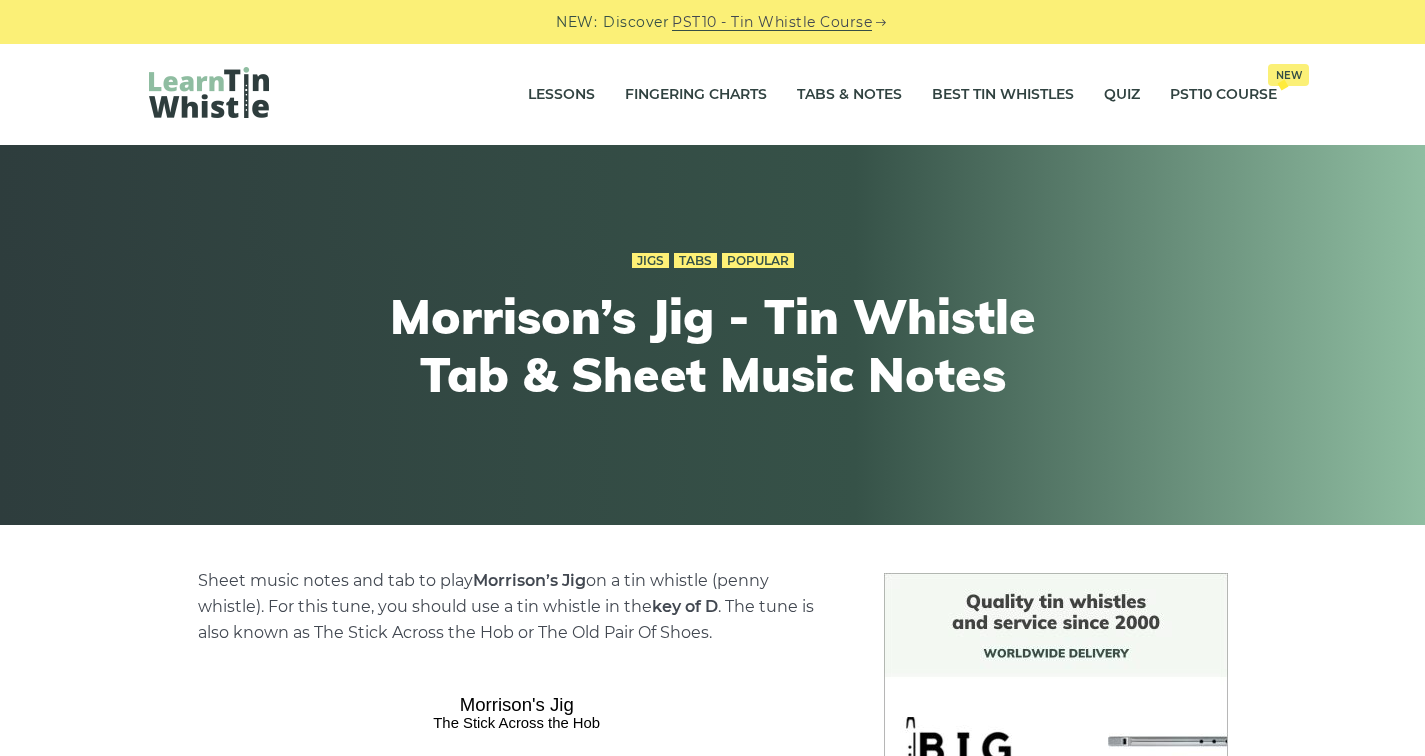 scroll, scrollTop: 1294, scrollLeft: 0, axis: vertical 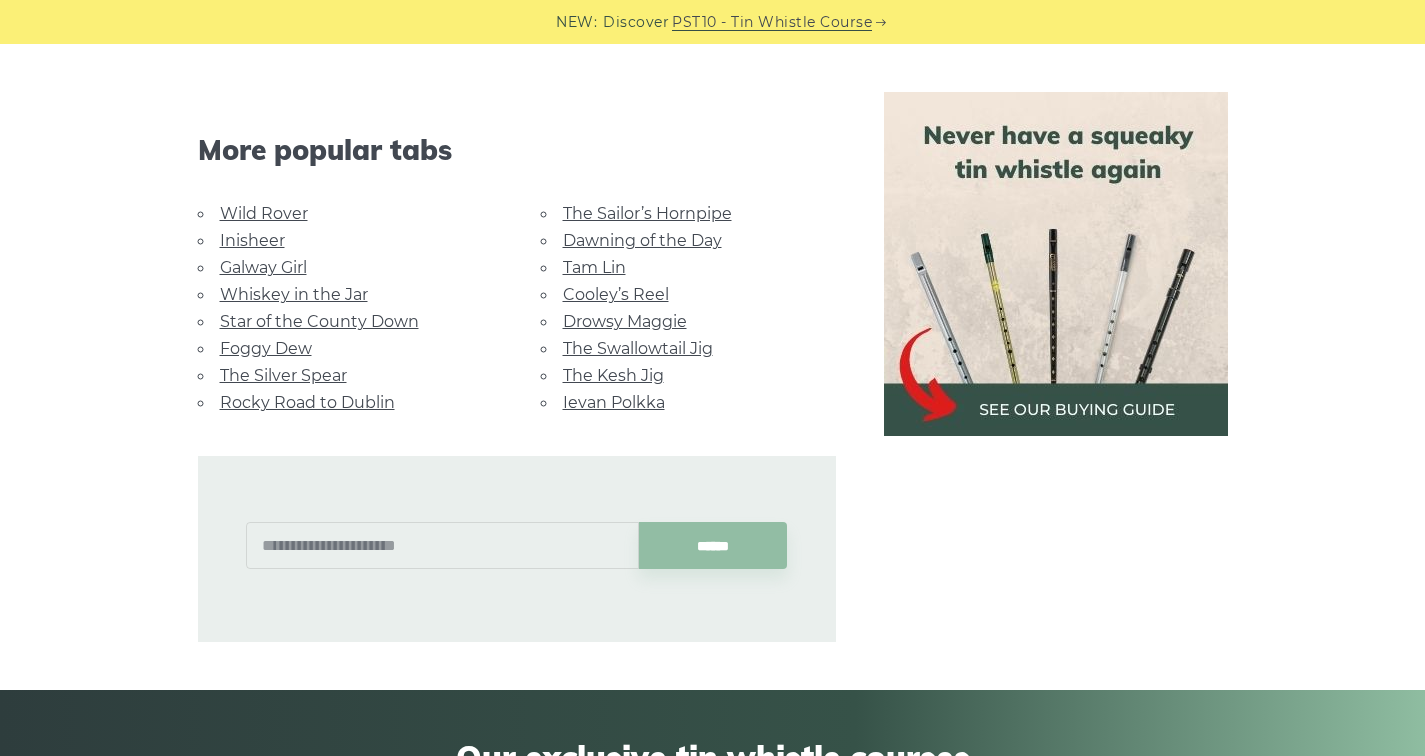 click on "Cooley’s Reel" at bounding box center [688, 294] 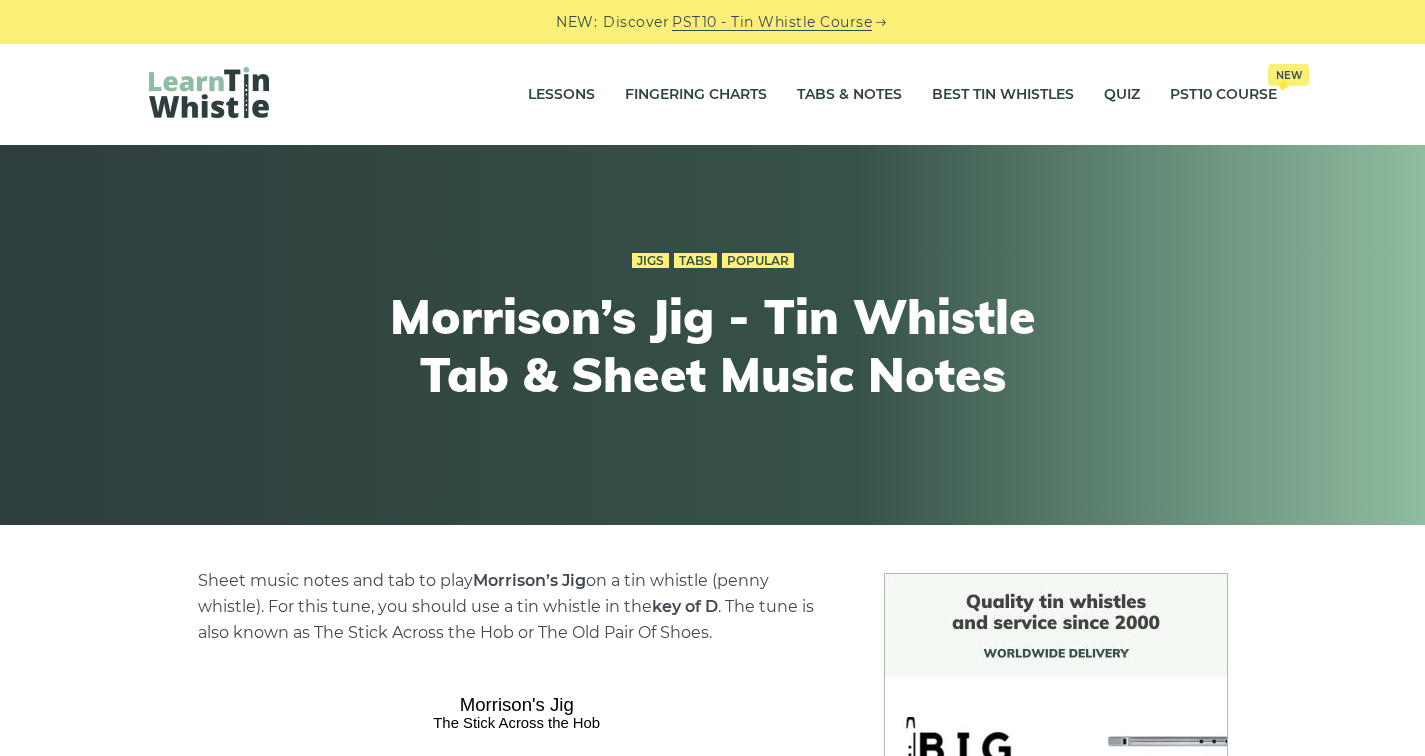scroll, scrollTop: 1294, scrollLeft: 0, axis: vertical 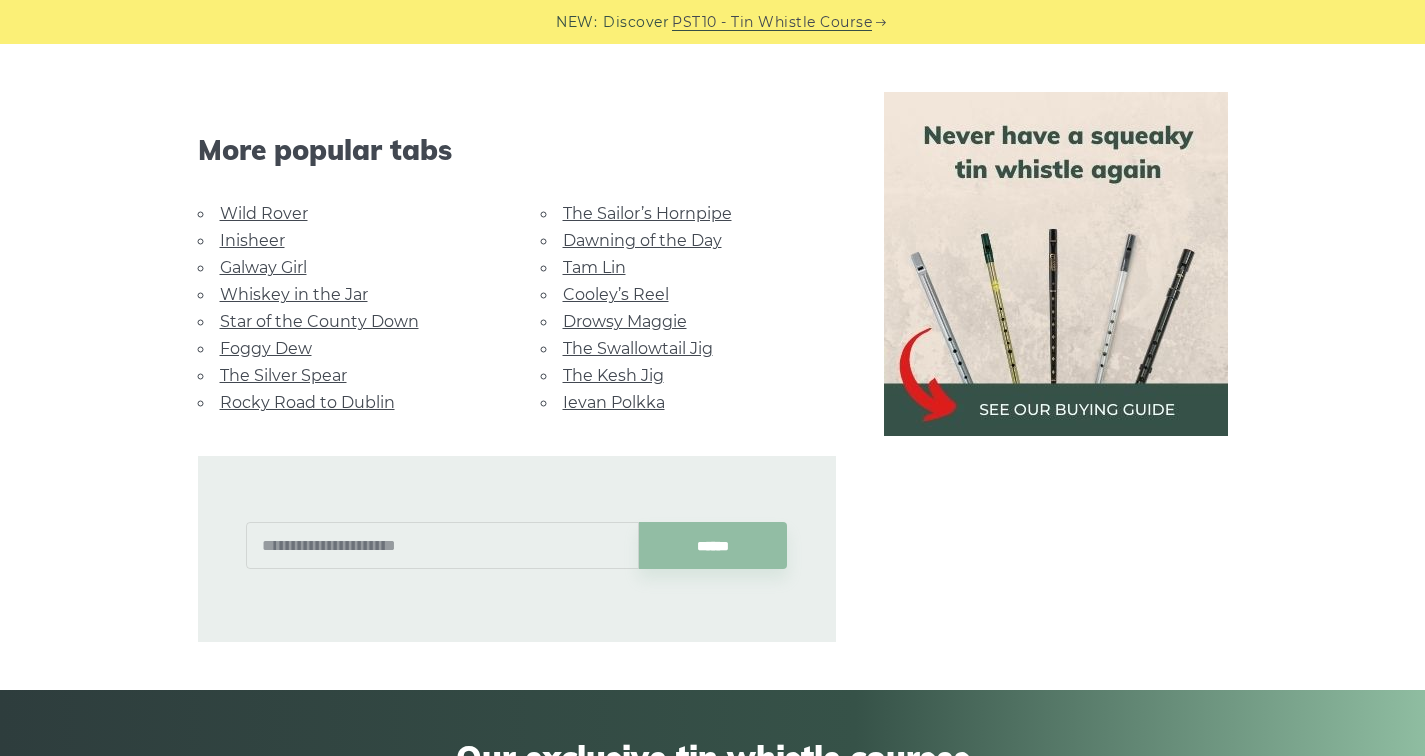 click on "Wild Rover" at bounding box center (264, 213) 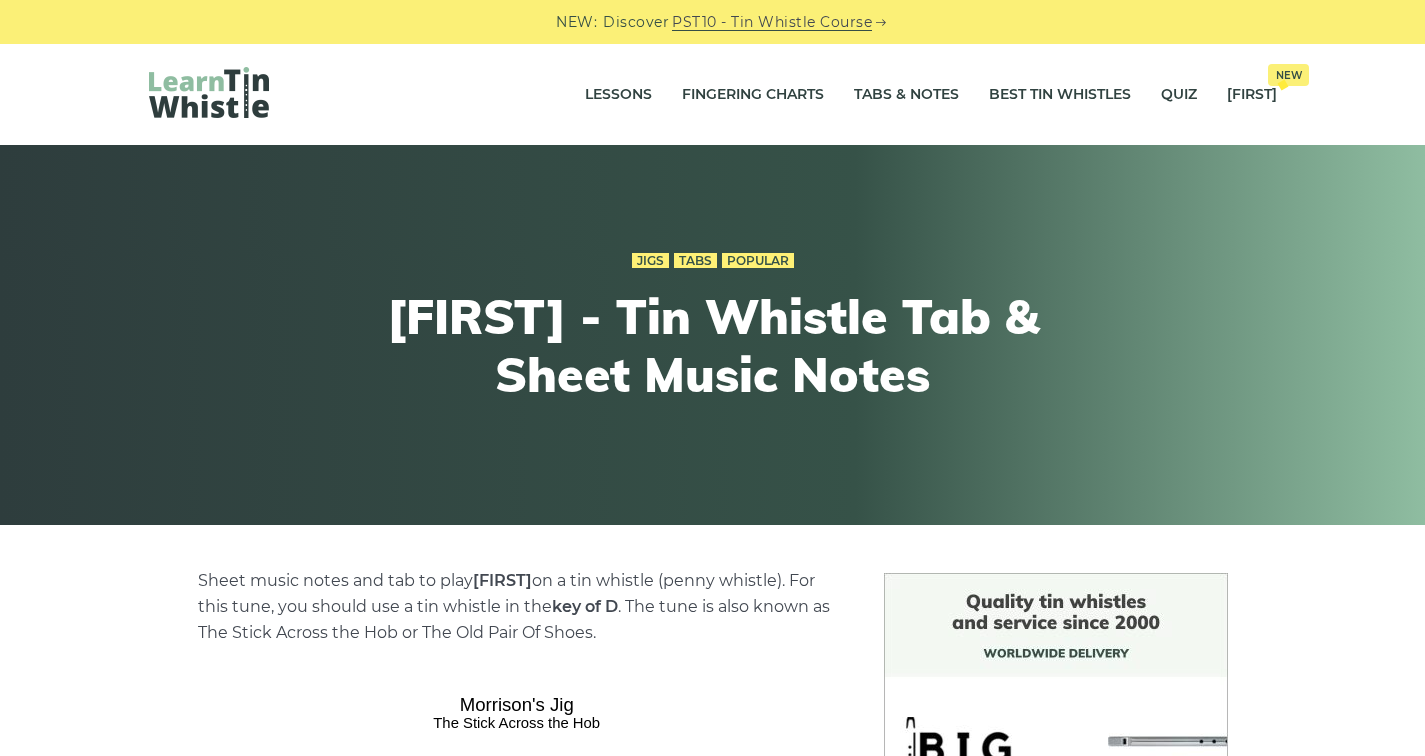 scroll, scrollTop: 1294, scrollLeft: 0, axis: vertical 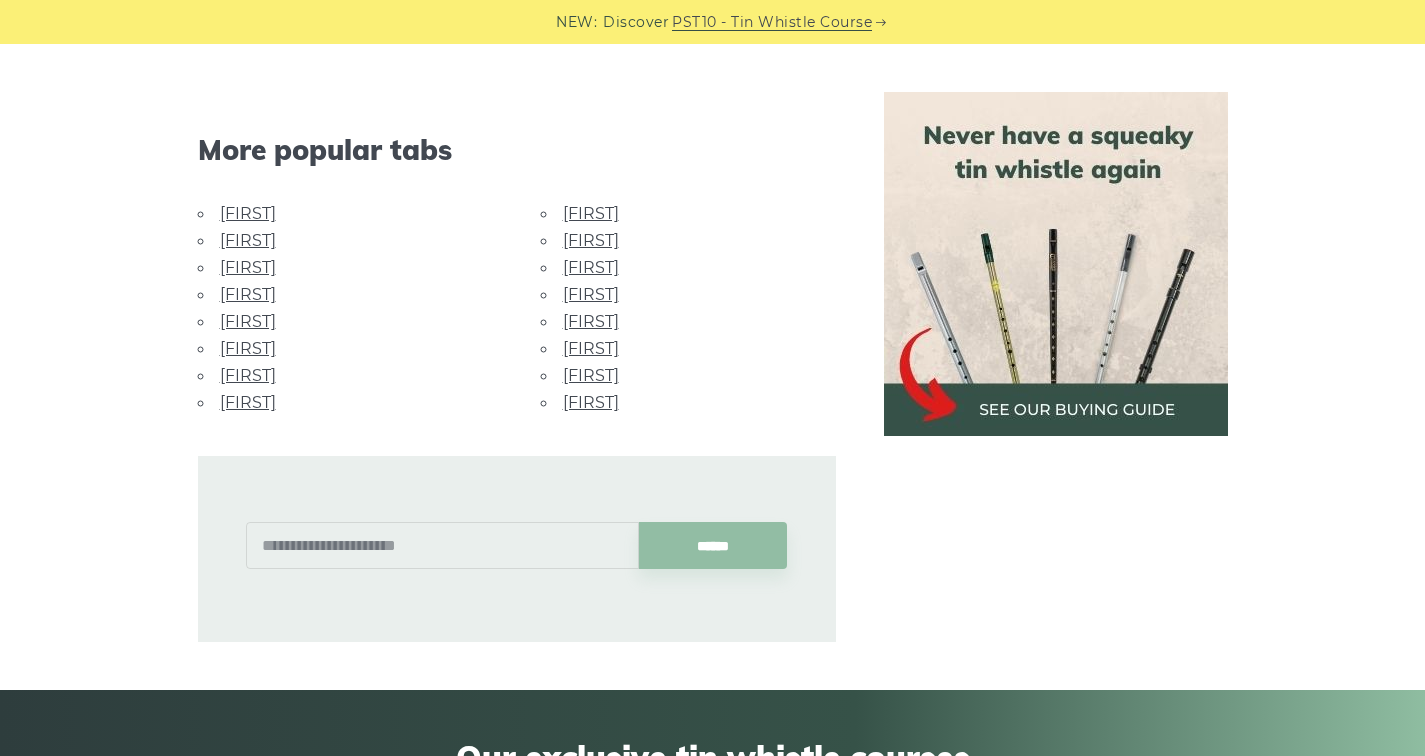 click on "[FIRST]" at bounding box center [248, 267] 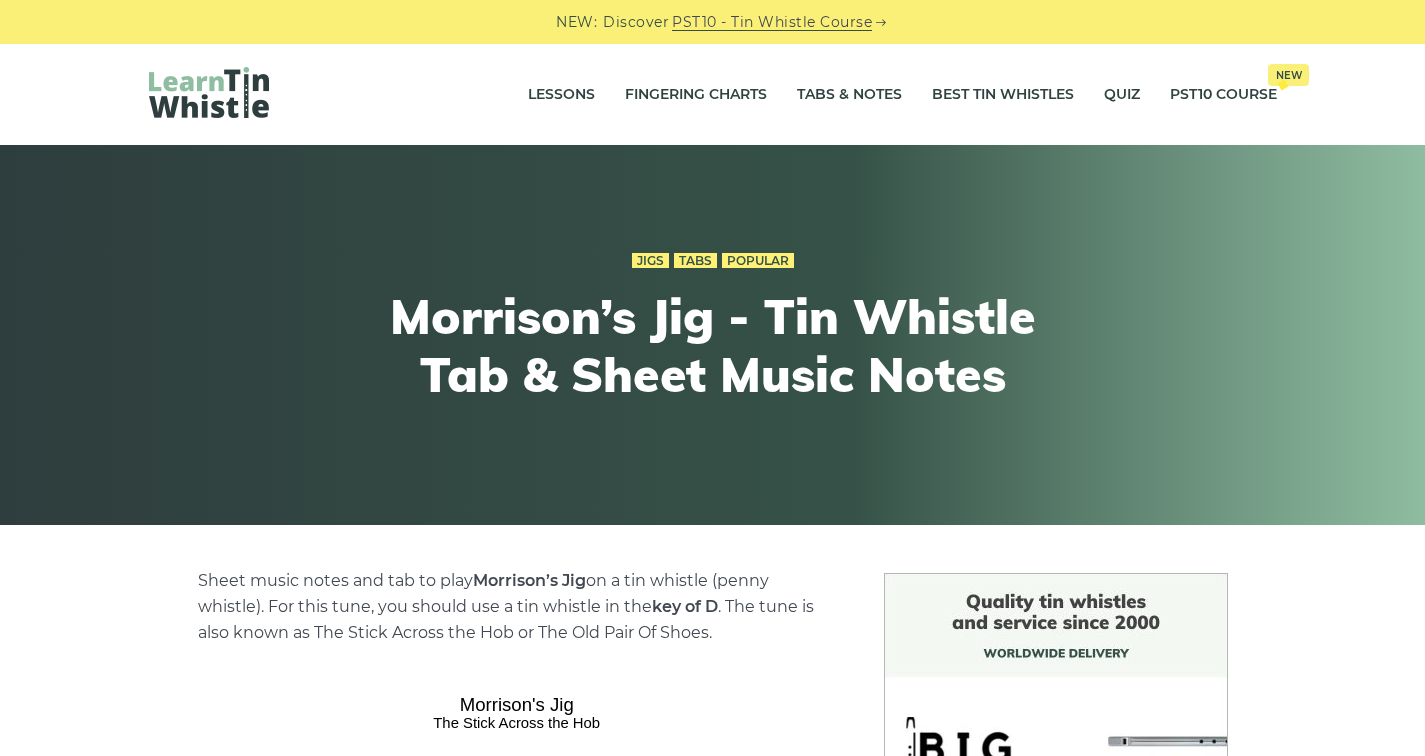 scroll, scrollTop: 1294, scrollLeft: 0, axis: vertical 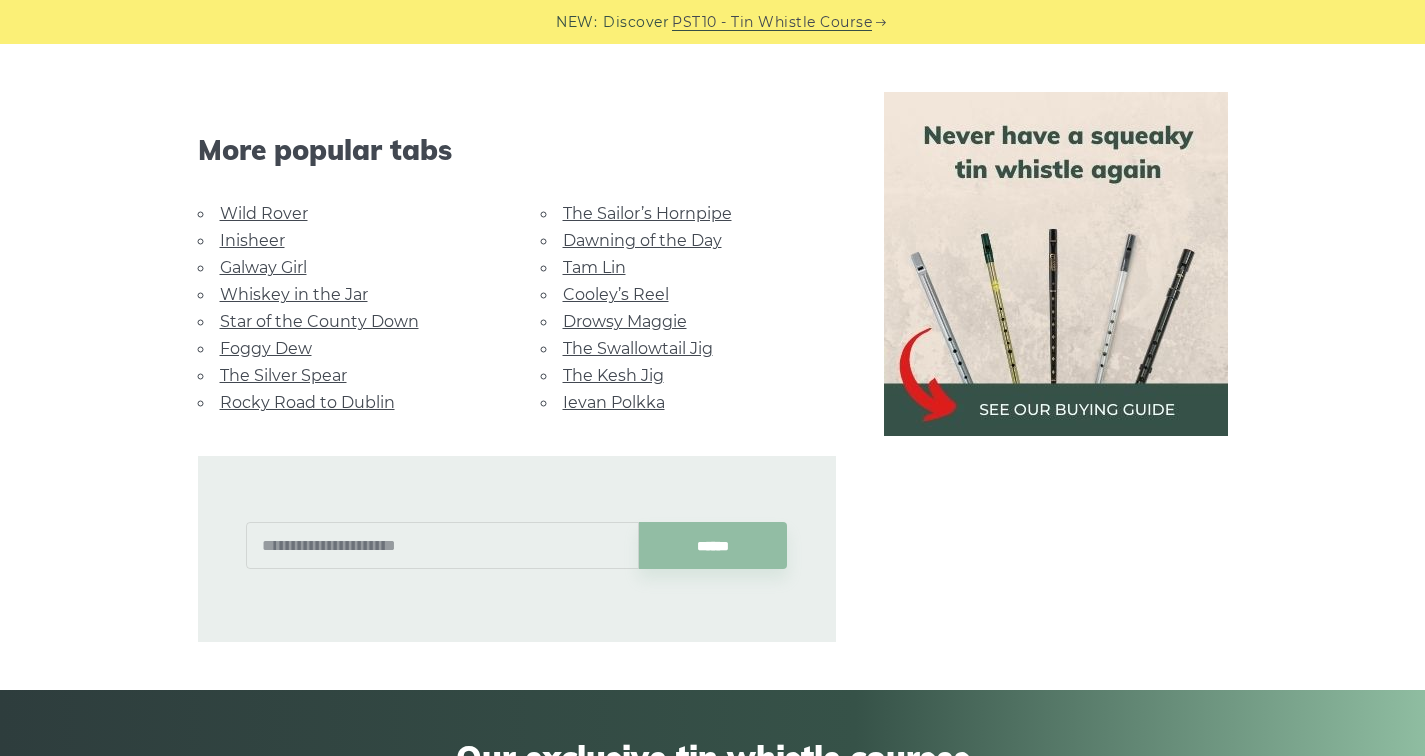 click on "Star of the County Down" at bounding box center [319, 321] 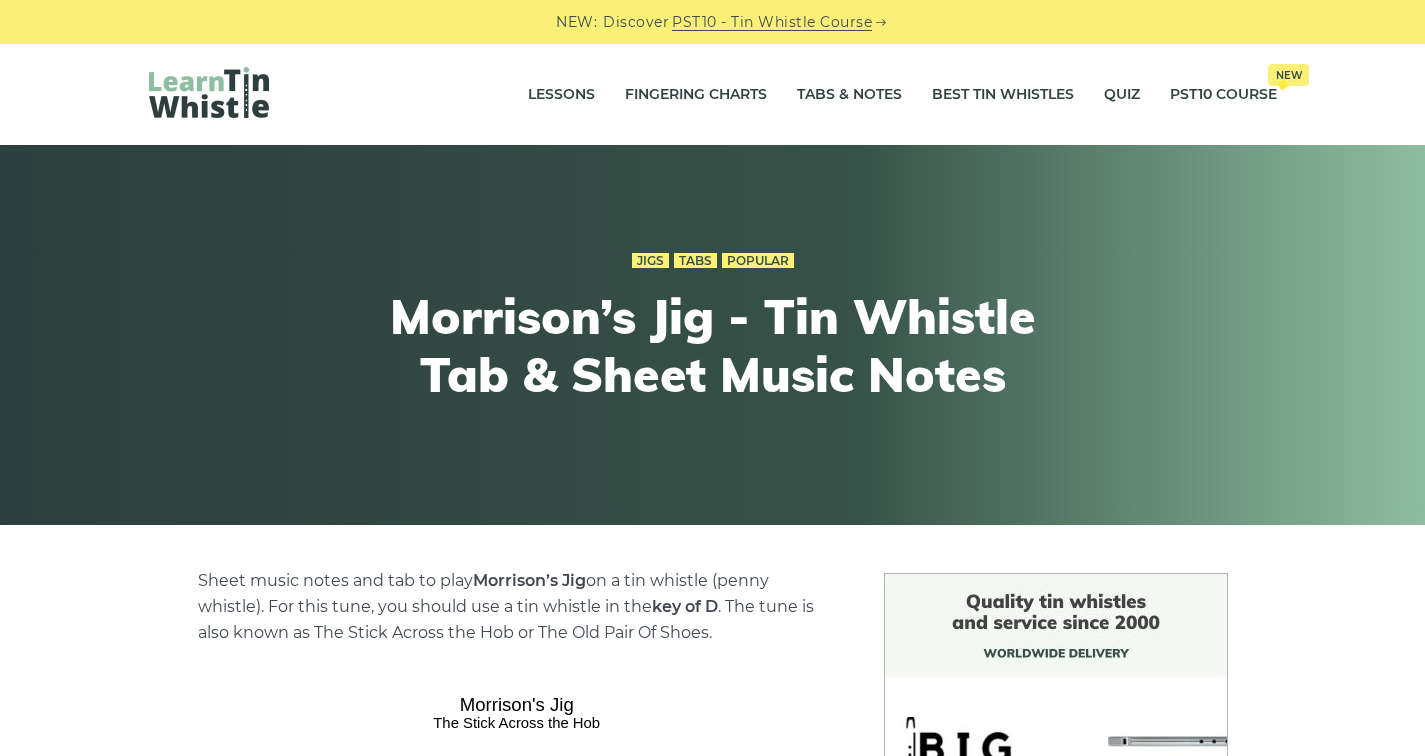 scroll, scrollTop: 1294, scrollLeft: 0, axis: vertical 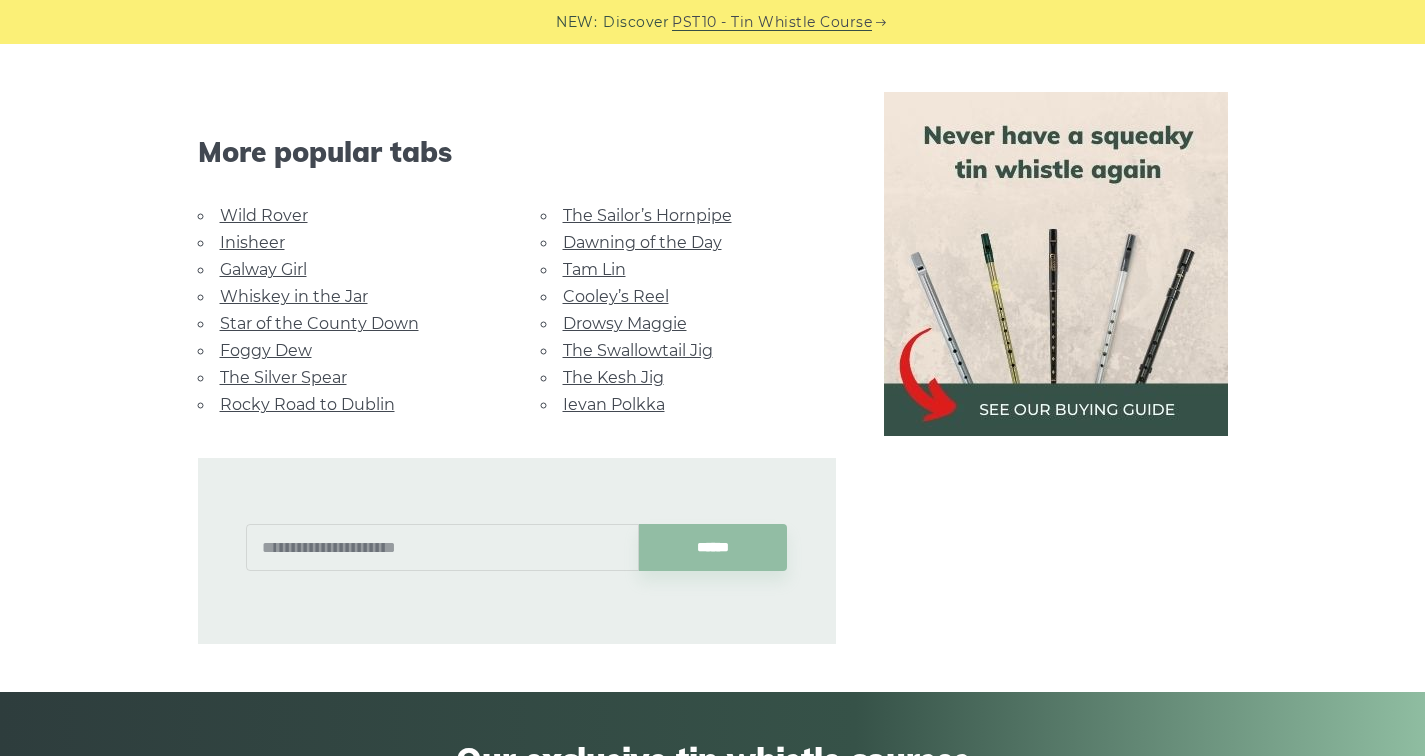 click on "Foggy Dew" at bounding box center (266, 350) 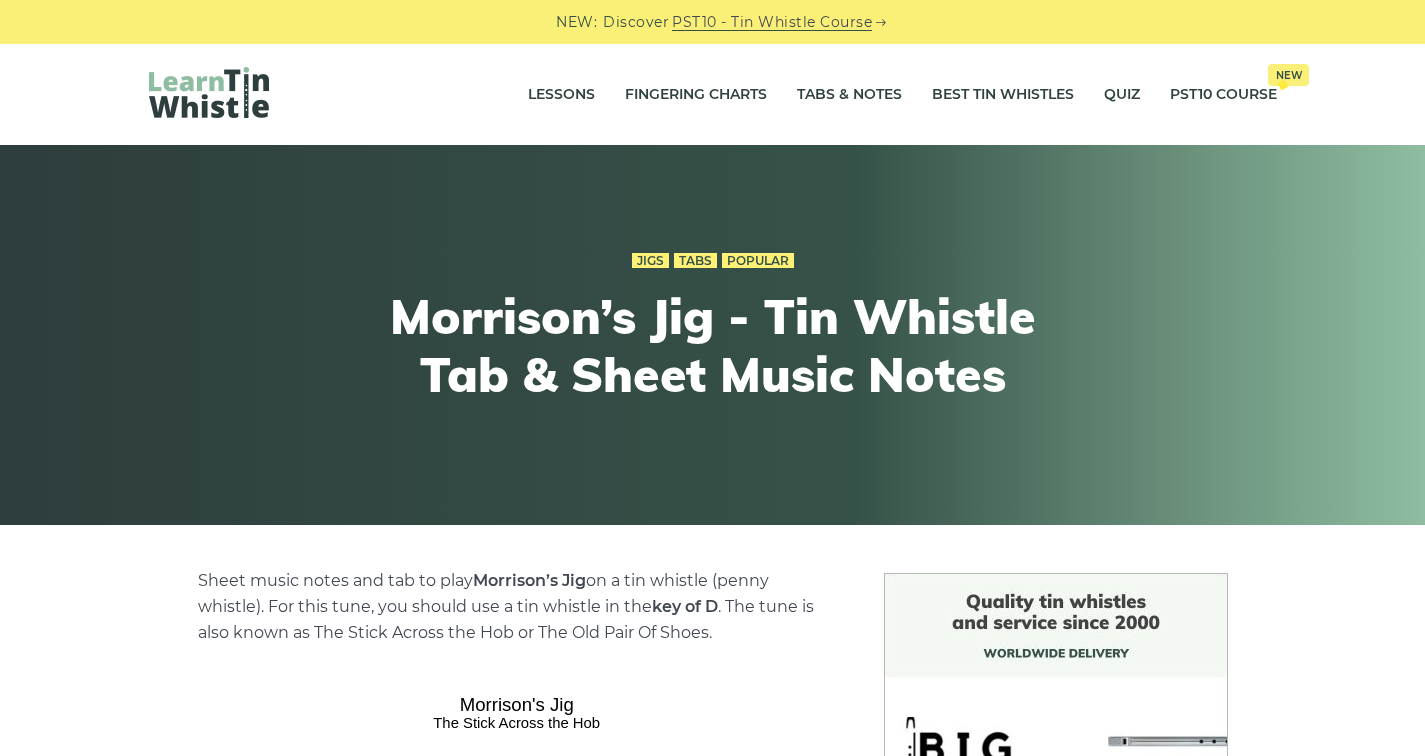 scroll, scrollTop: 1294, scrollLeft: 0, axis: vertical 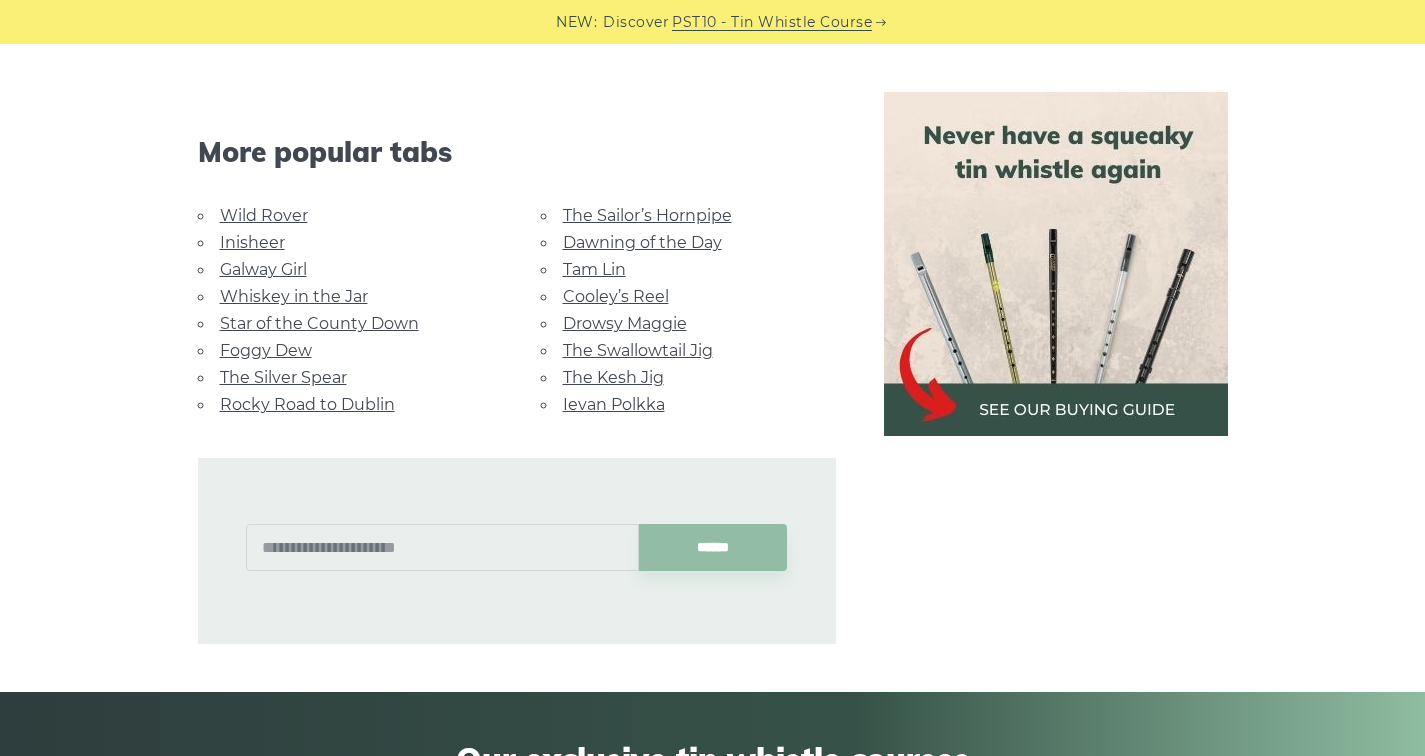 click on "The Silver Spear" at bounding box center (283, 377) 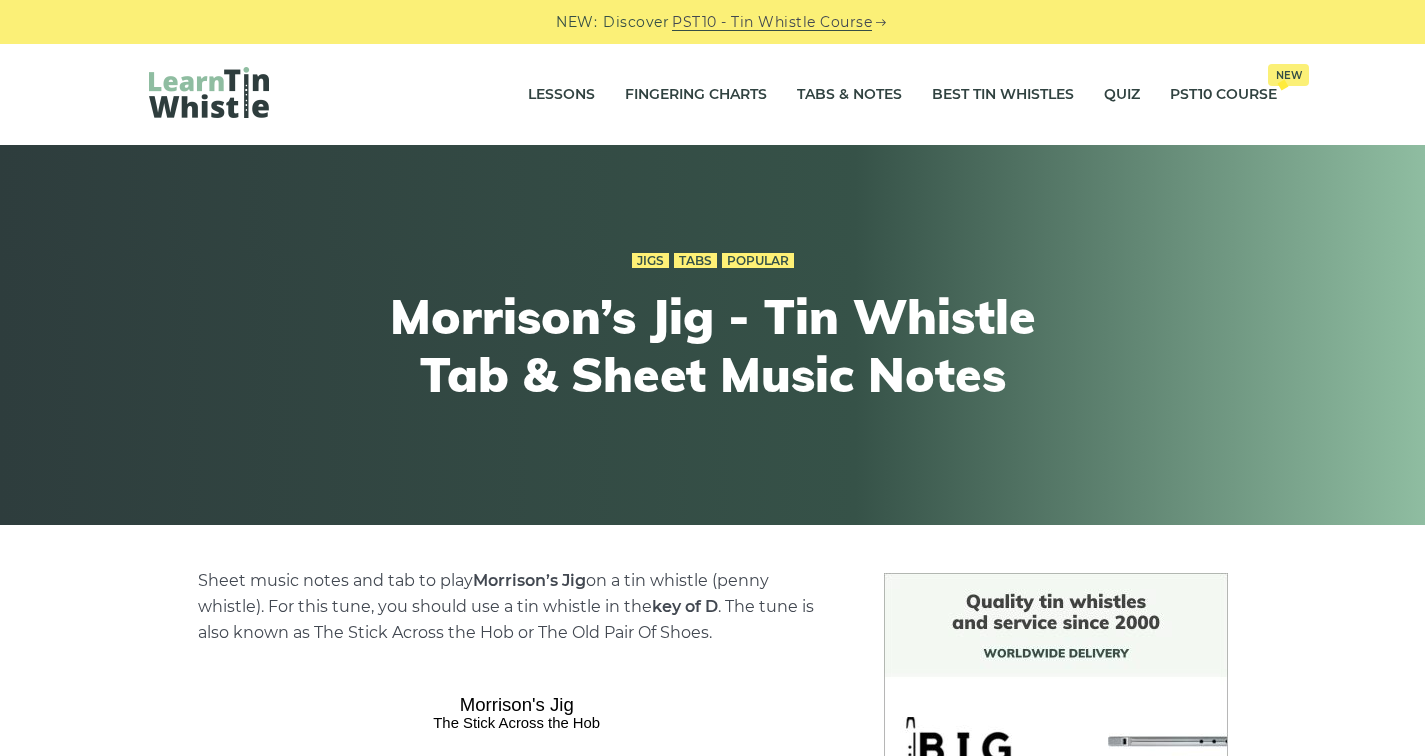 scroll, scrollTop: 1294, scrollLeft: 0, axis: vertical 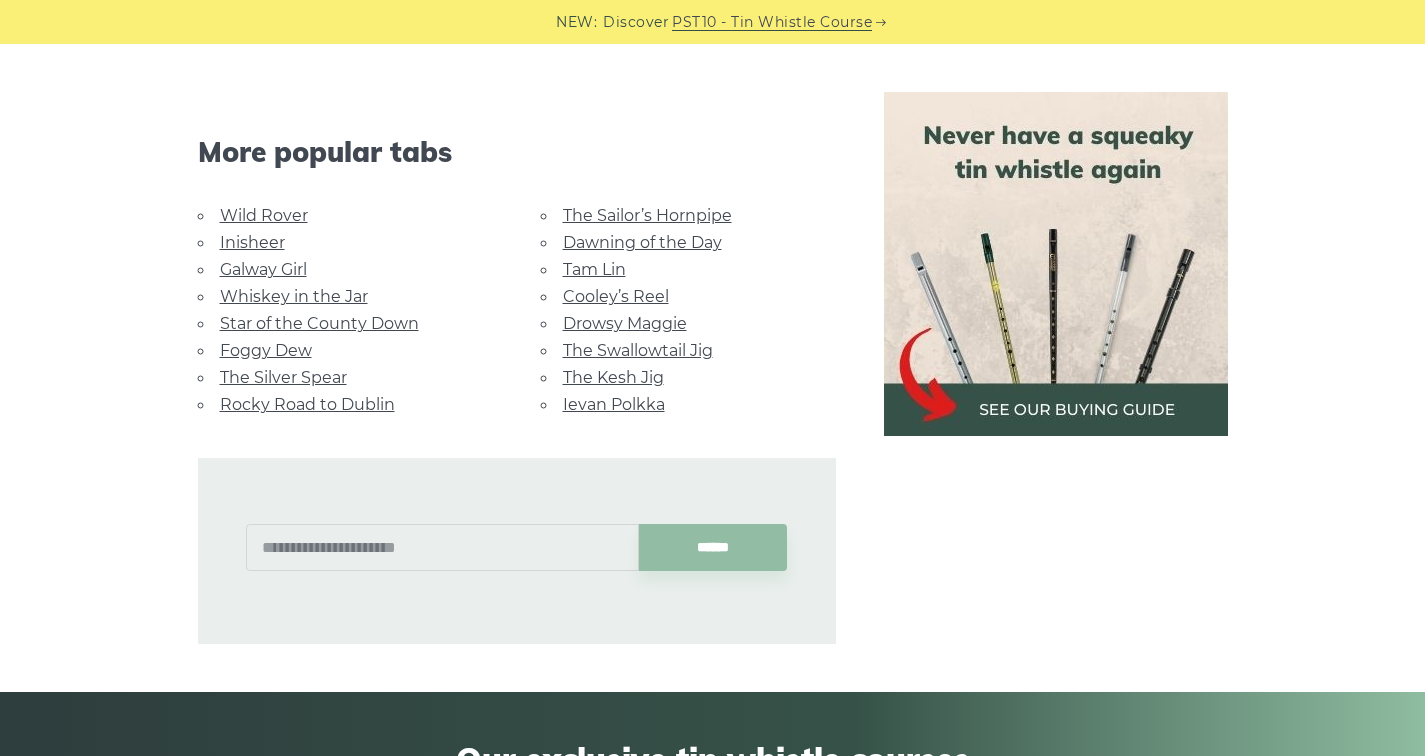 click on "Rocky Road to Dublin" at bounding box center [307, 404] 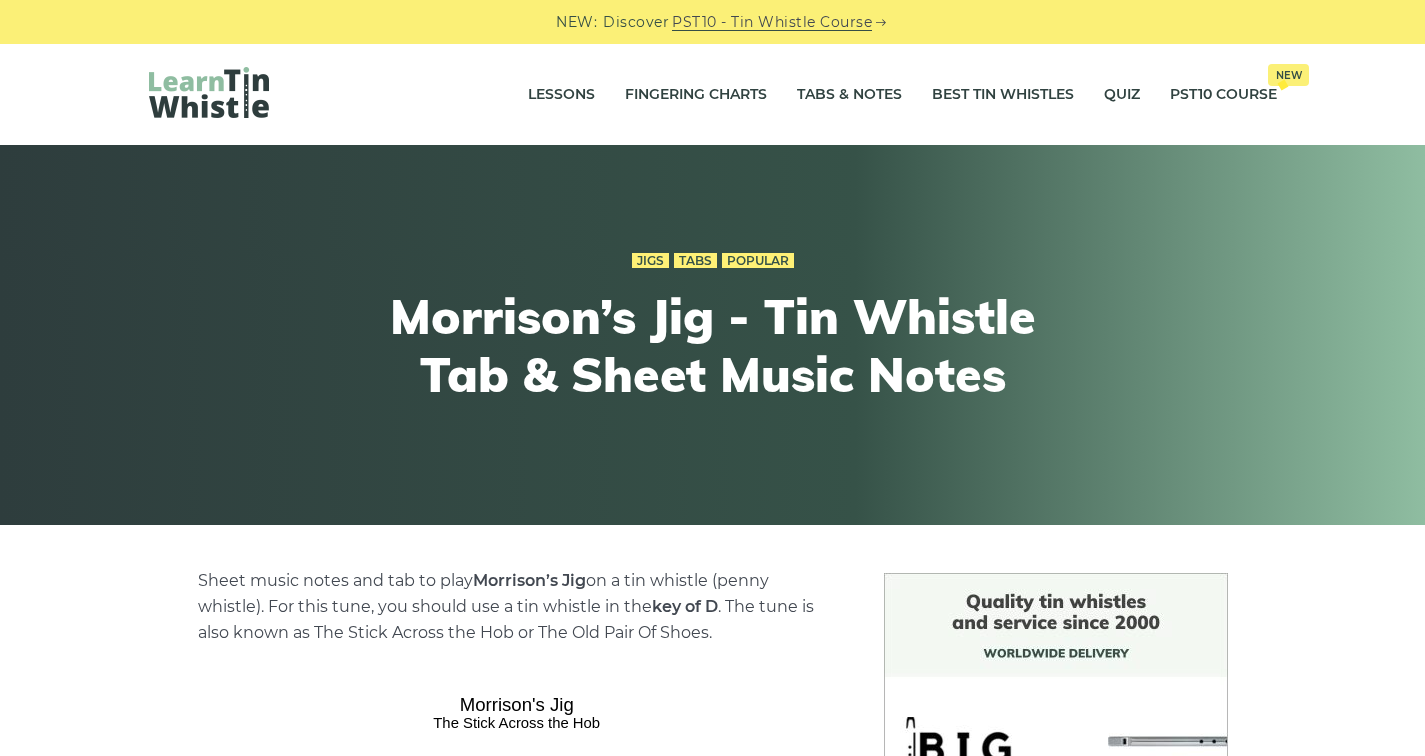 scroll, scrollTop: 1294, scrollLeft: 0, axis: vertical 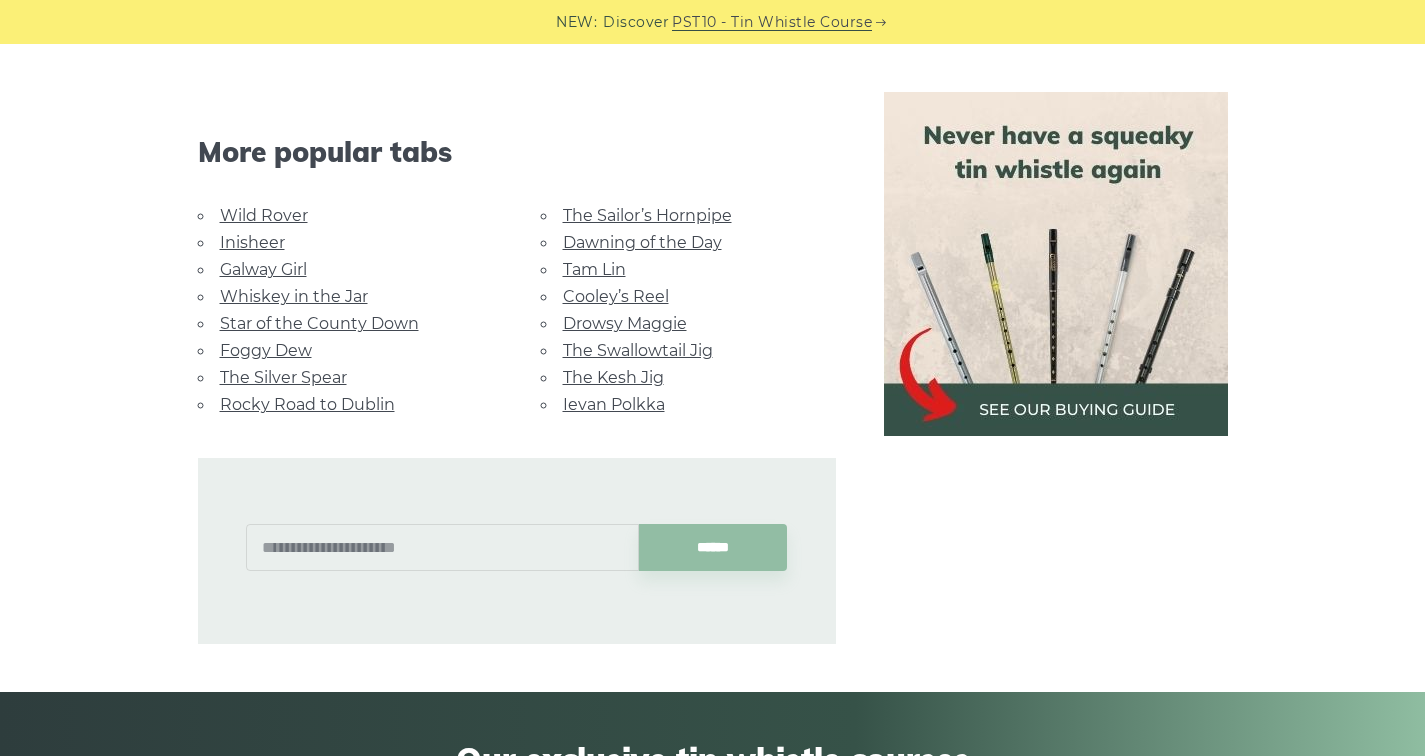 click on "Dawning of the Day" at bounding box center [642, 242] 